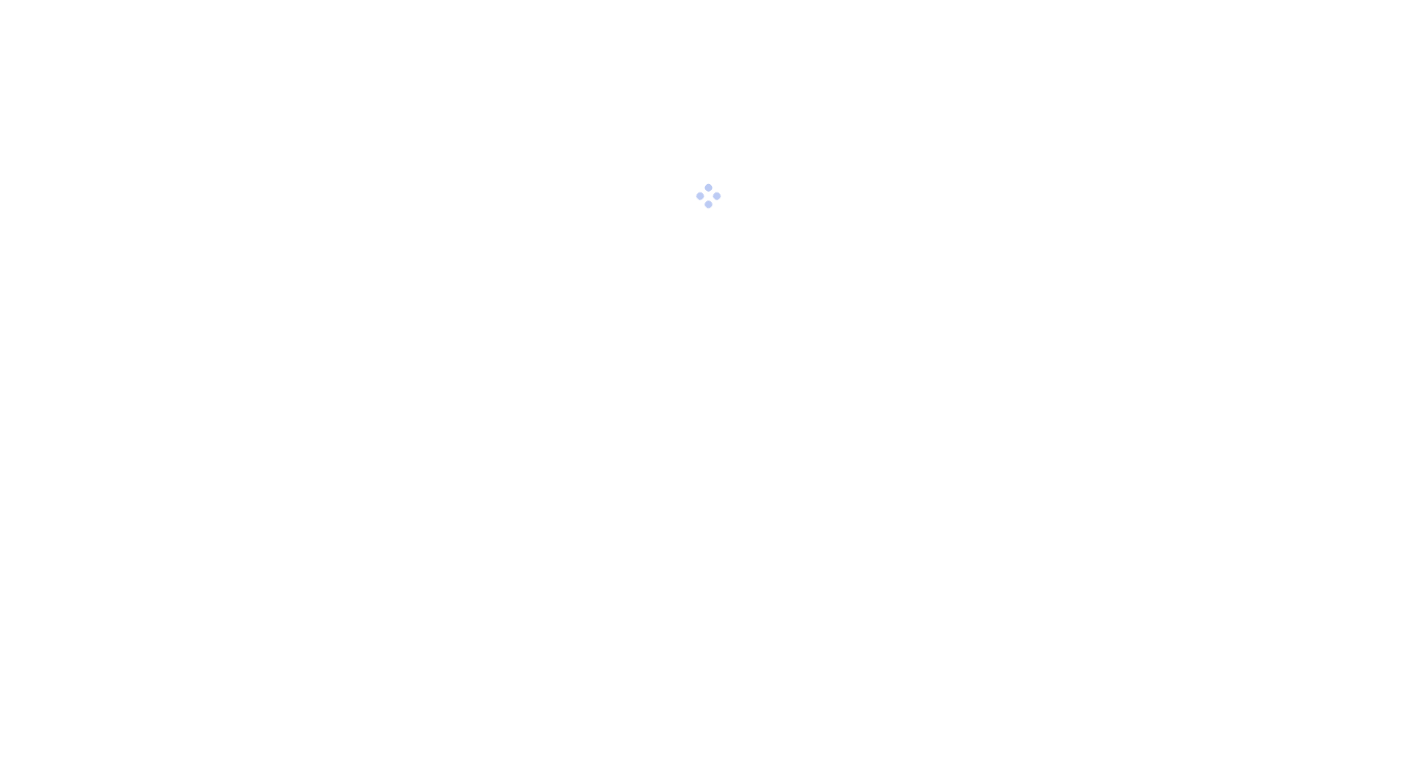 scroll, scrollTop: 0, scrollLeft: 0, axis: both 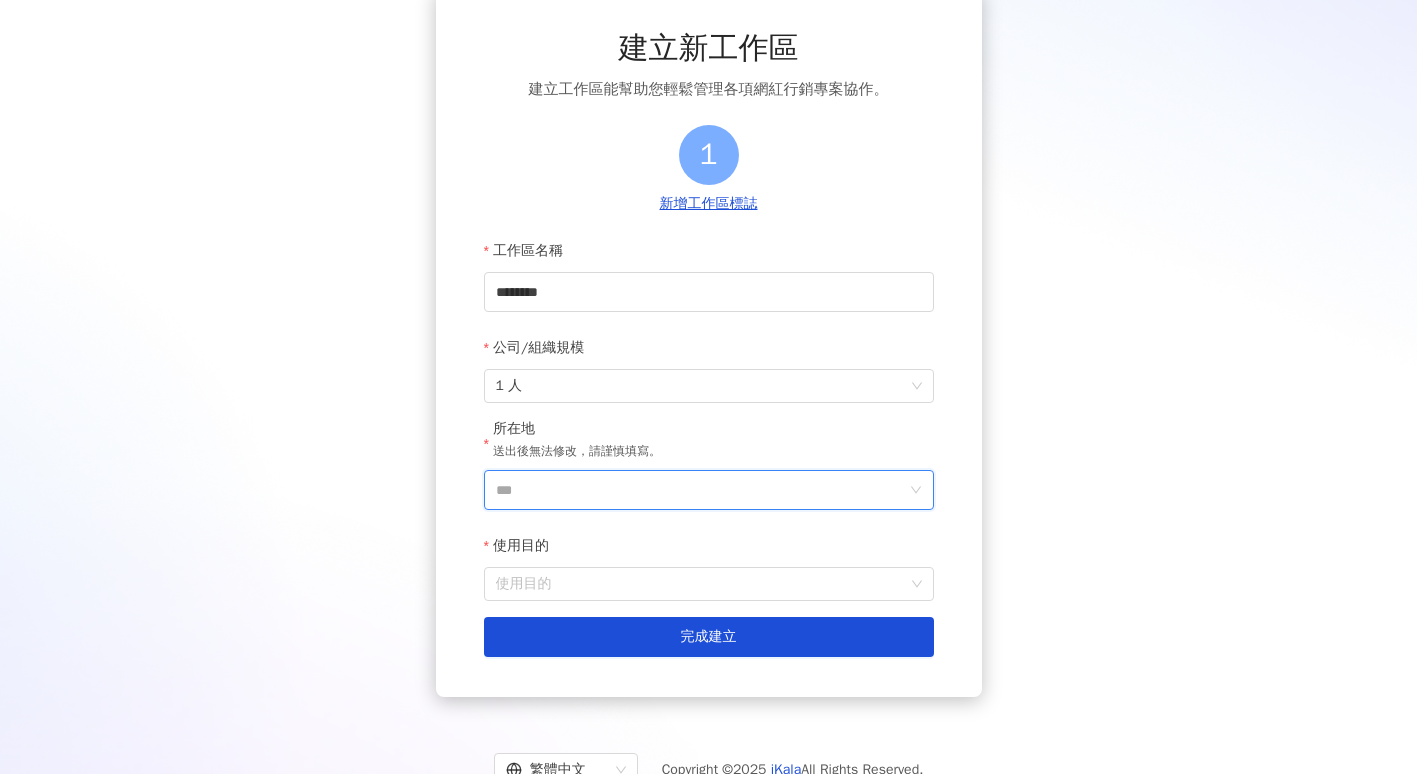 click on "***" at bounding box center [701, 490] 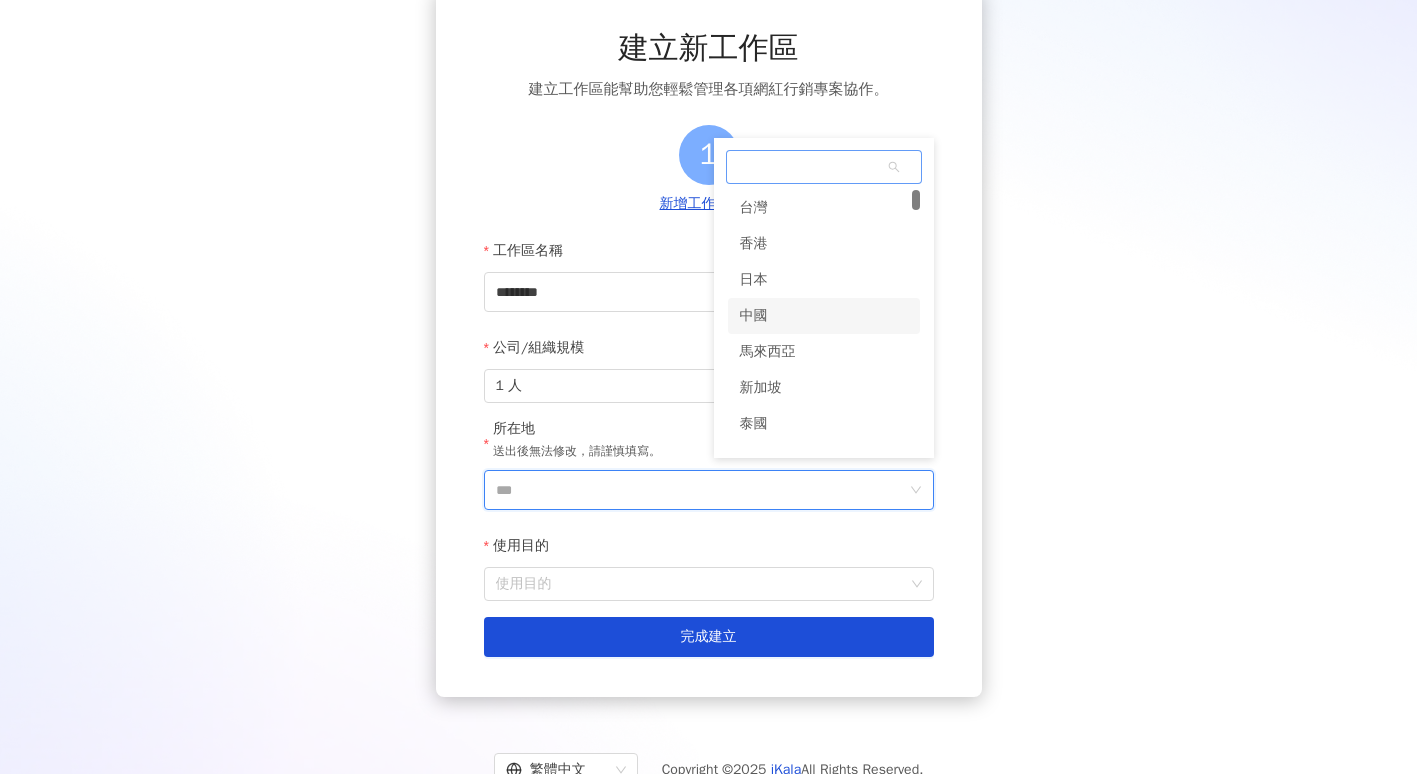 click on "中國" at bounding box center [824, 316] 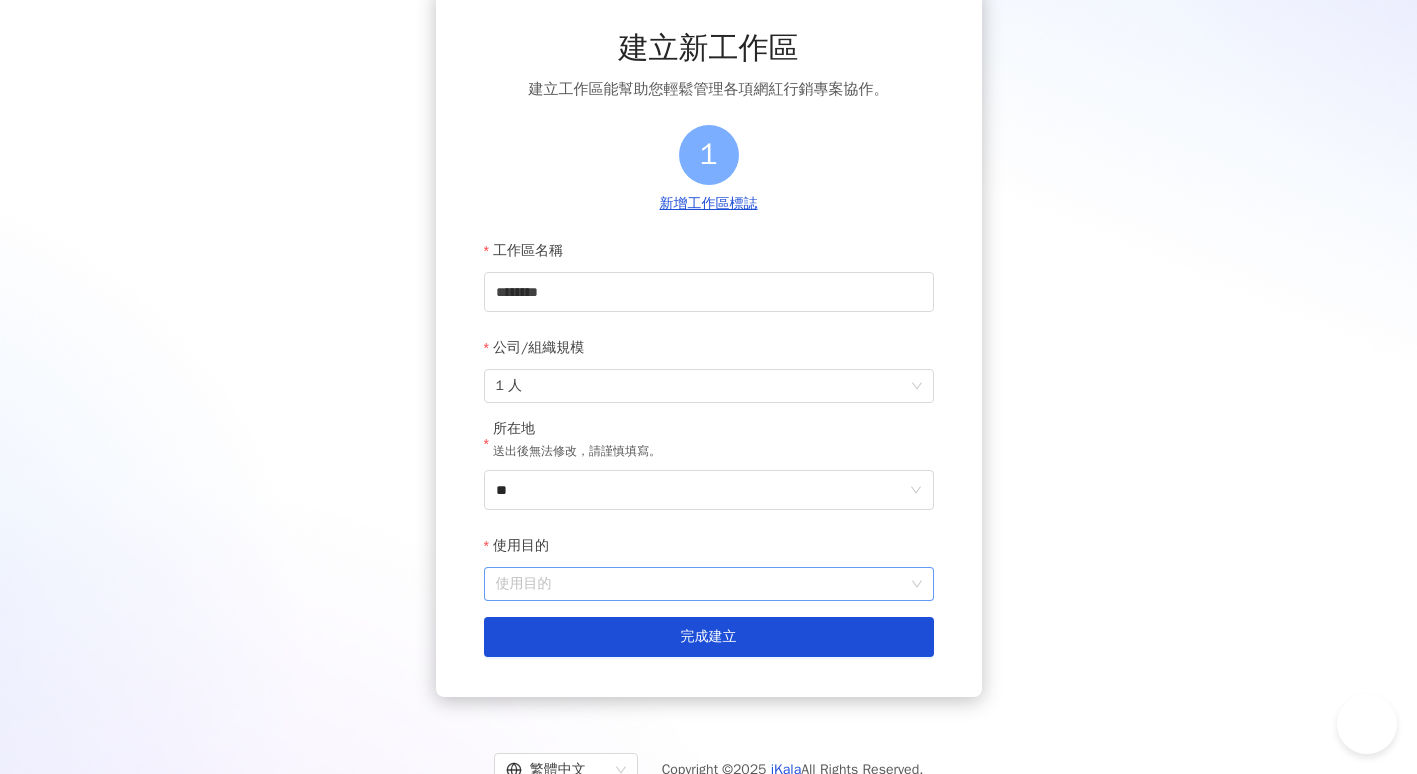 click on "使用目的" at bounding box center (709, 584) 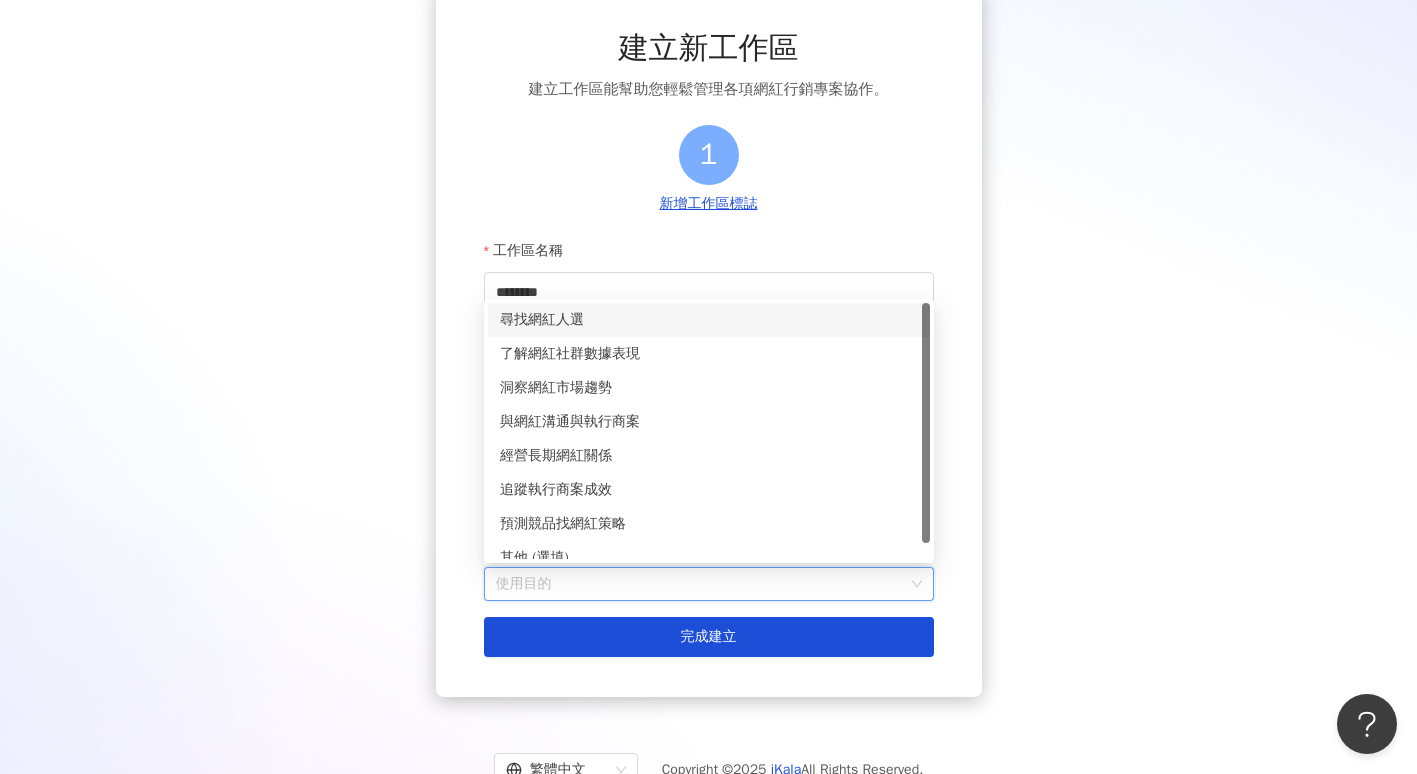 scroll, scrollTop: 0, scrollLeft: 0, axis: both 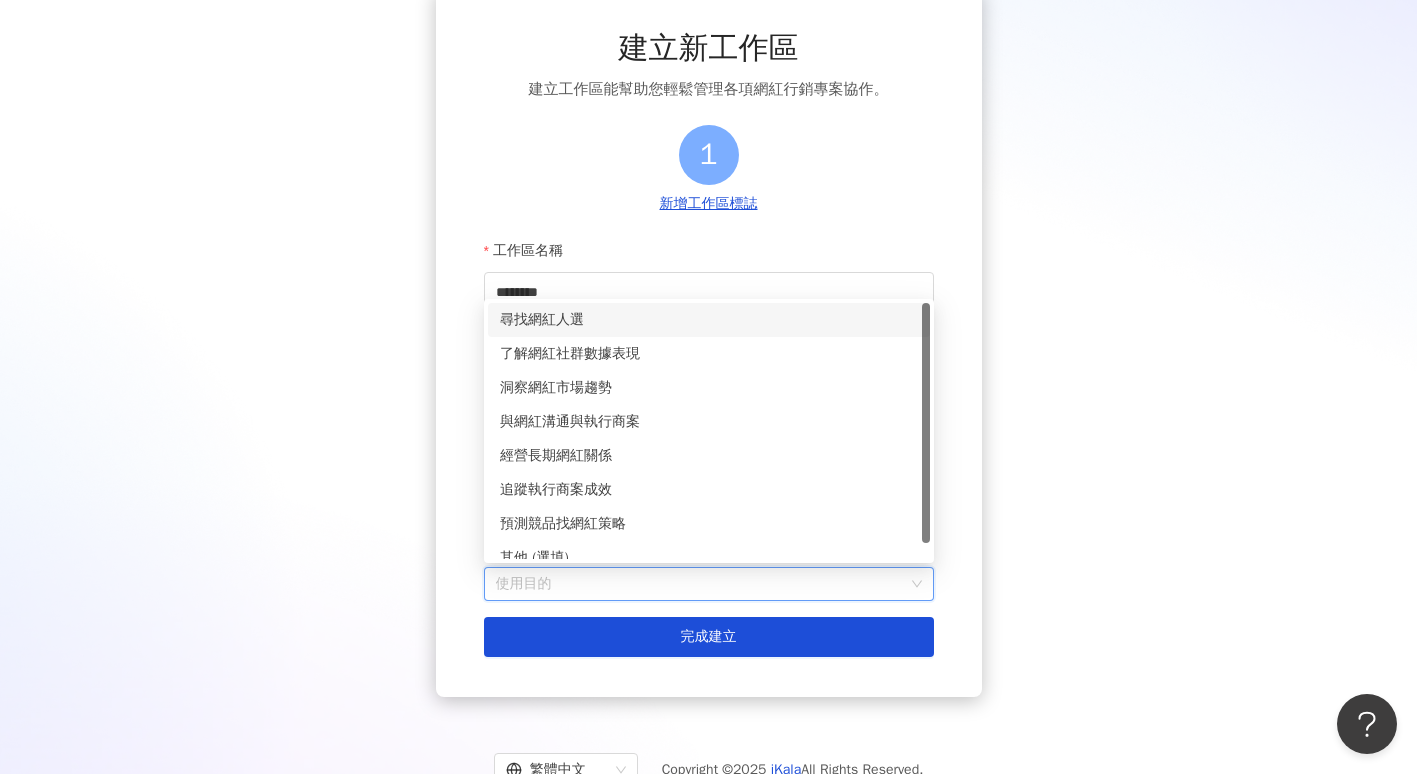 click on "尋找網紅人選" at bounding box center (709, 320) 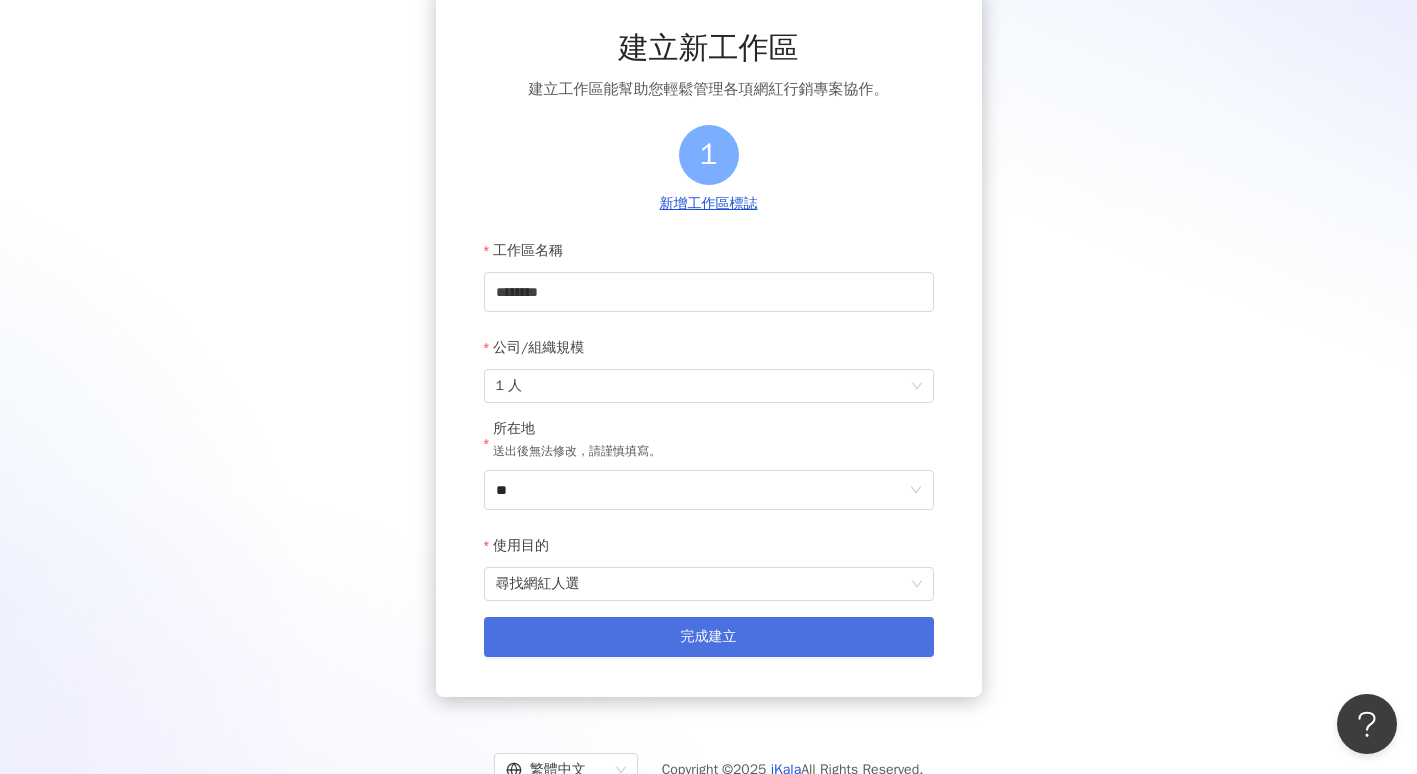 click on "完成建立" at bounding box center (709, 637) 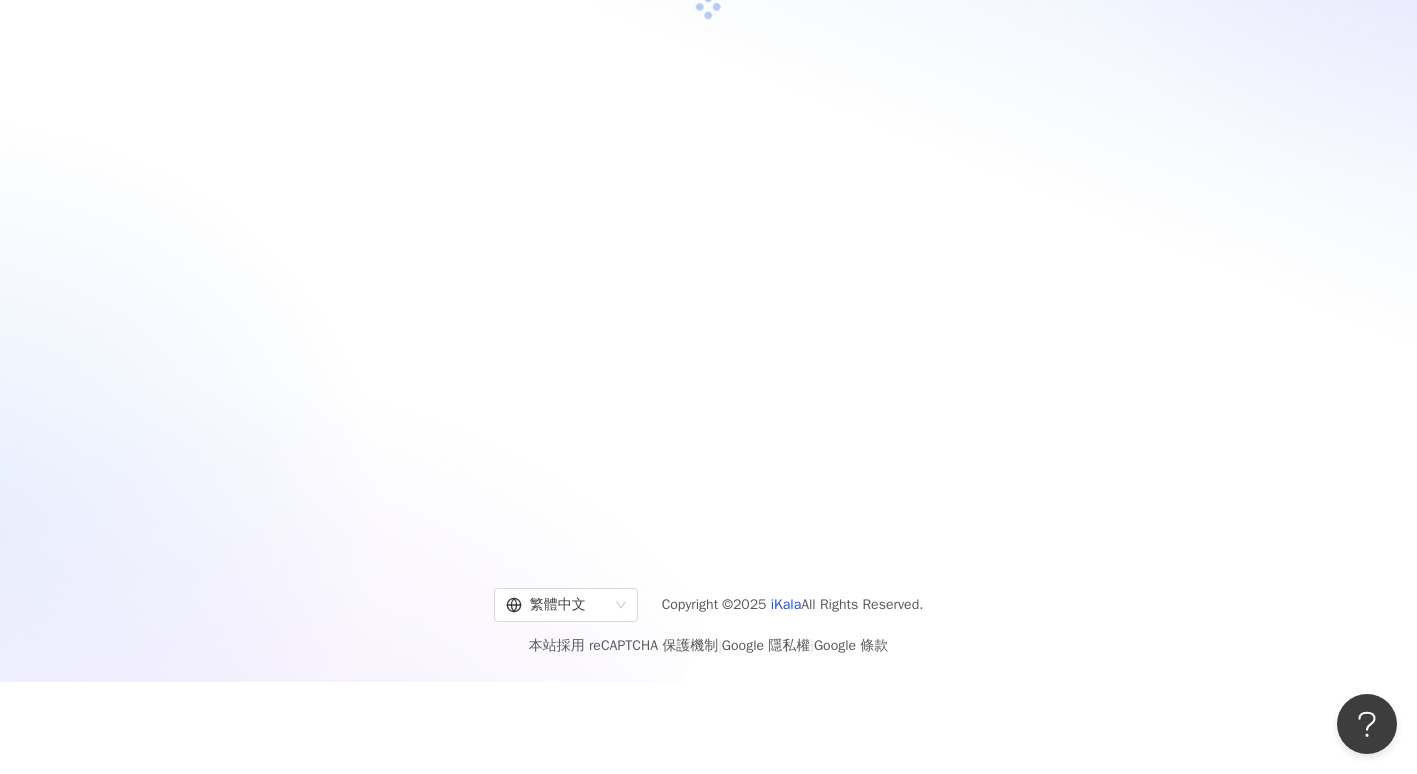 scroll, scrollTop: 92, scrollLeft: 0, axis: vertical 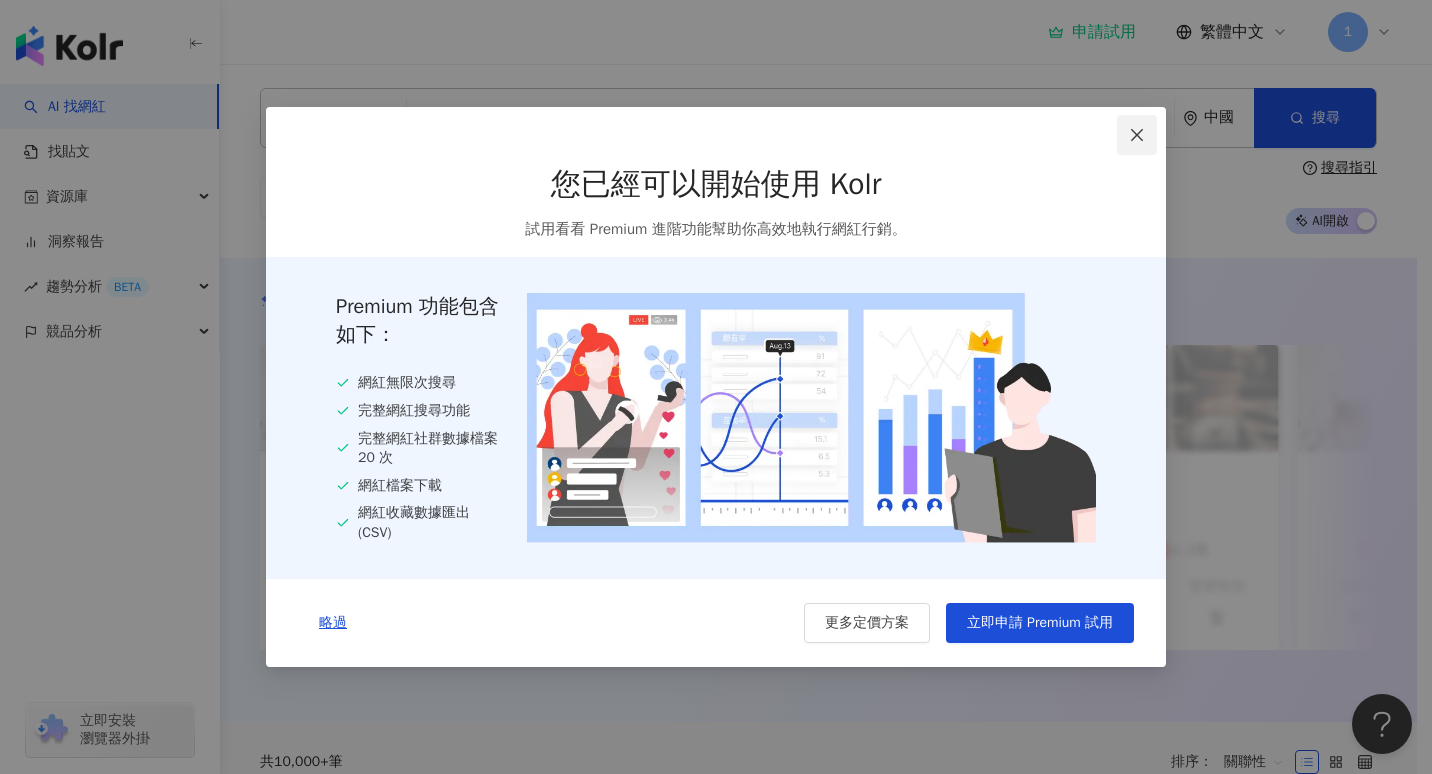click 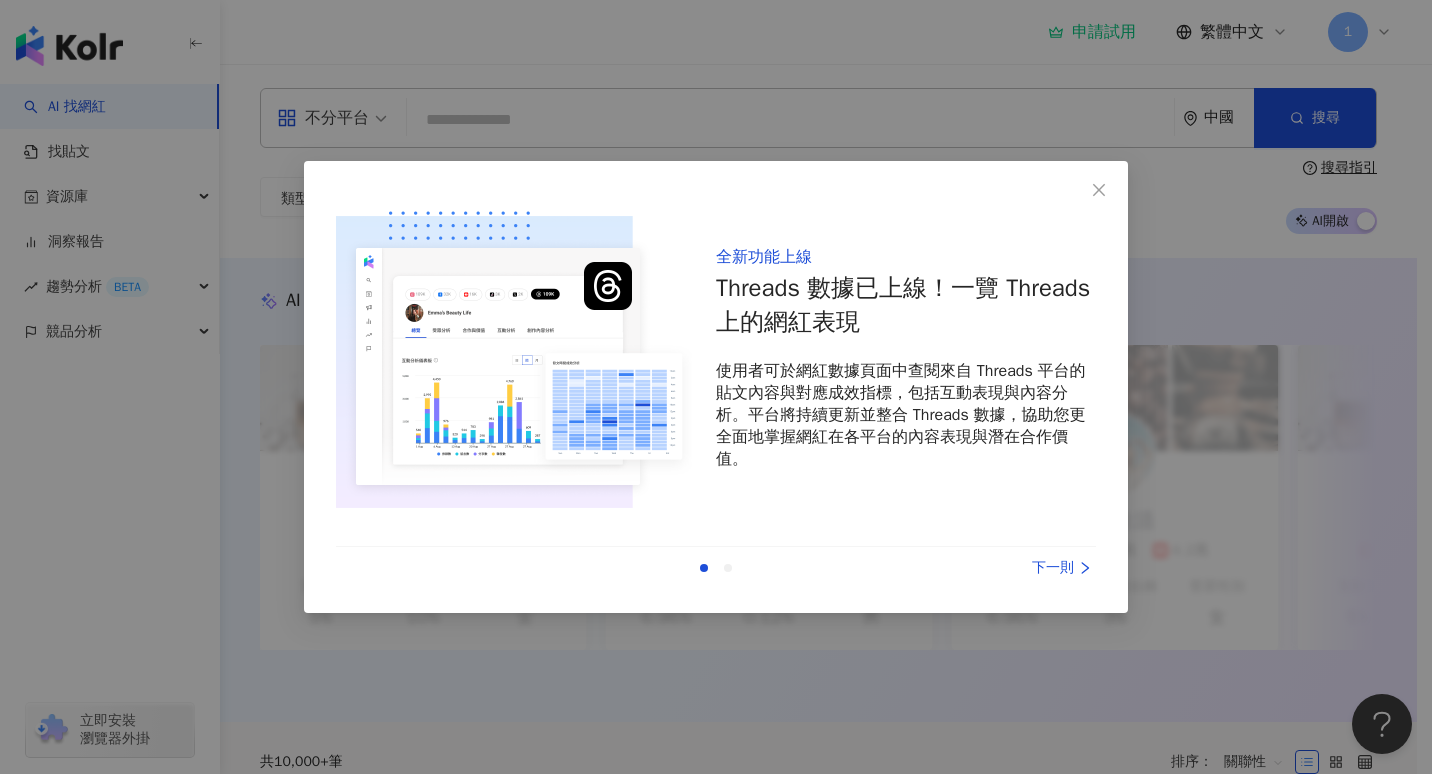 click on "上一則 下一則" at bounding box center (716, 568) 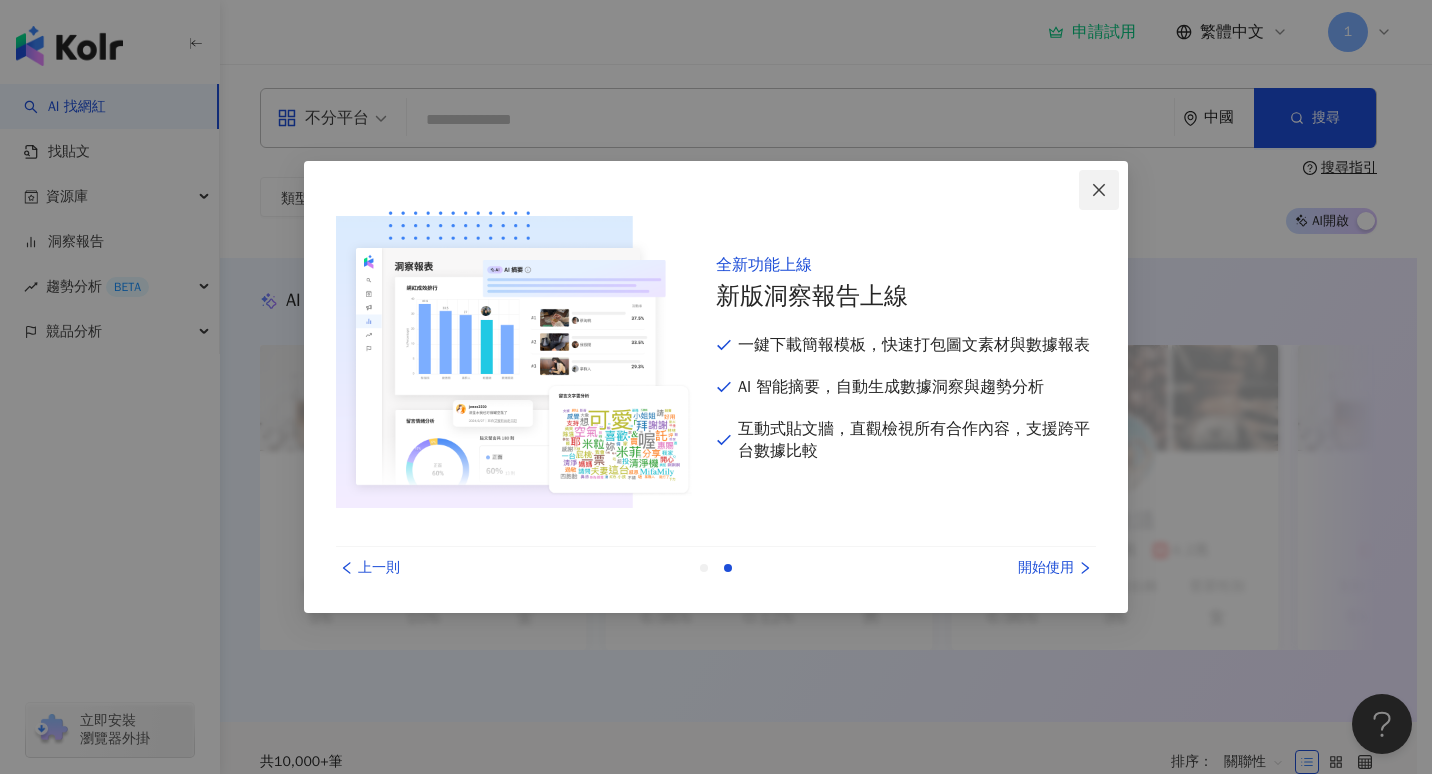 click 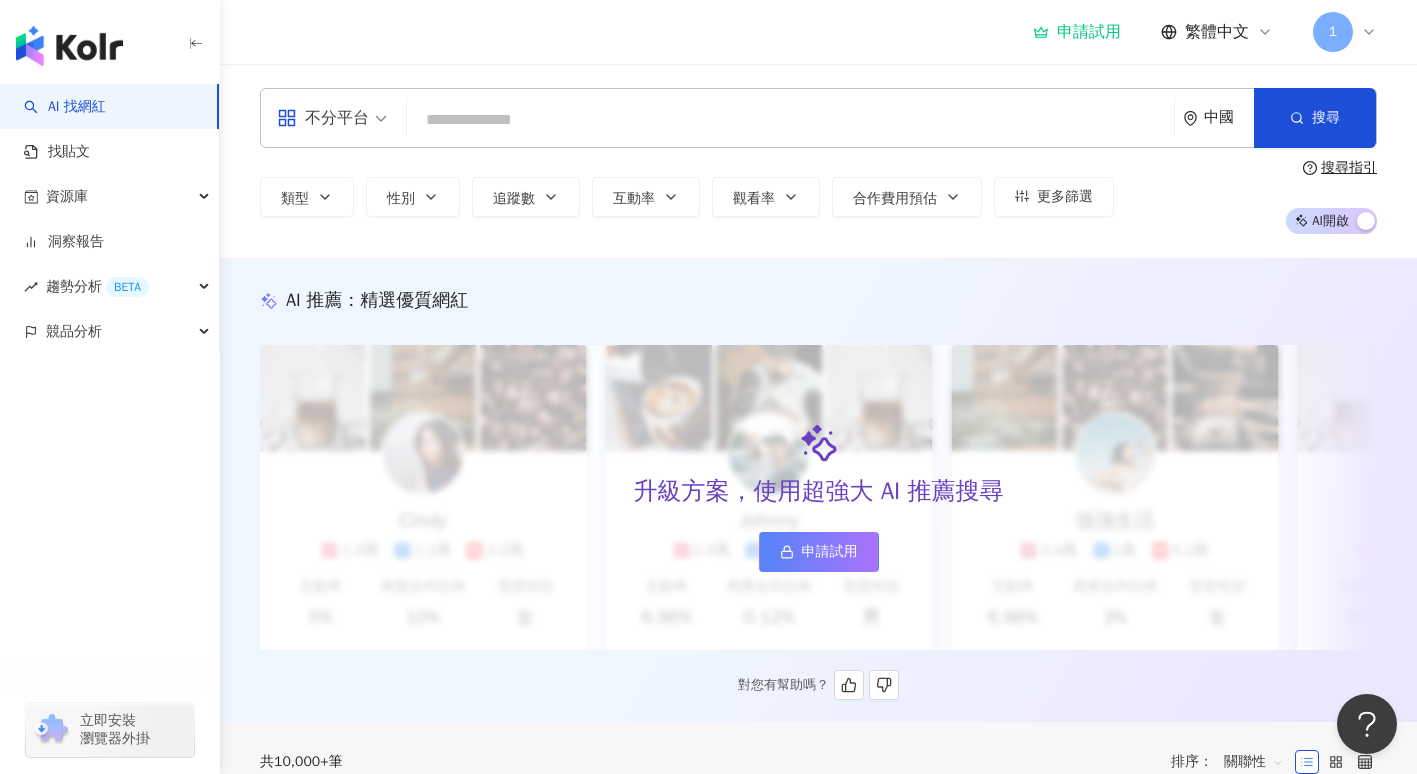 click on "申請試用" at bounding box center (830, 552) 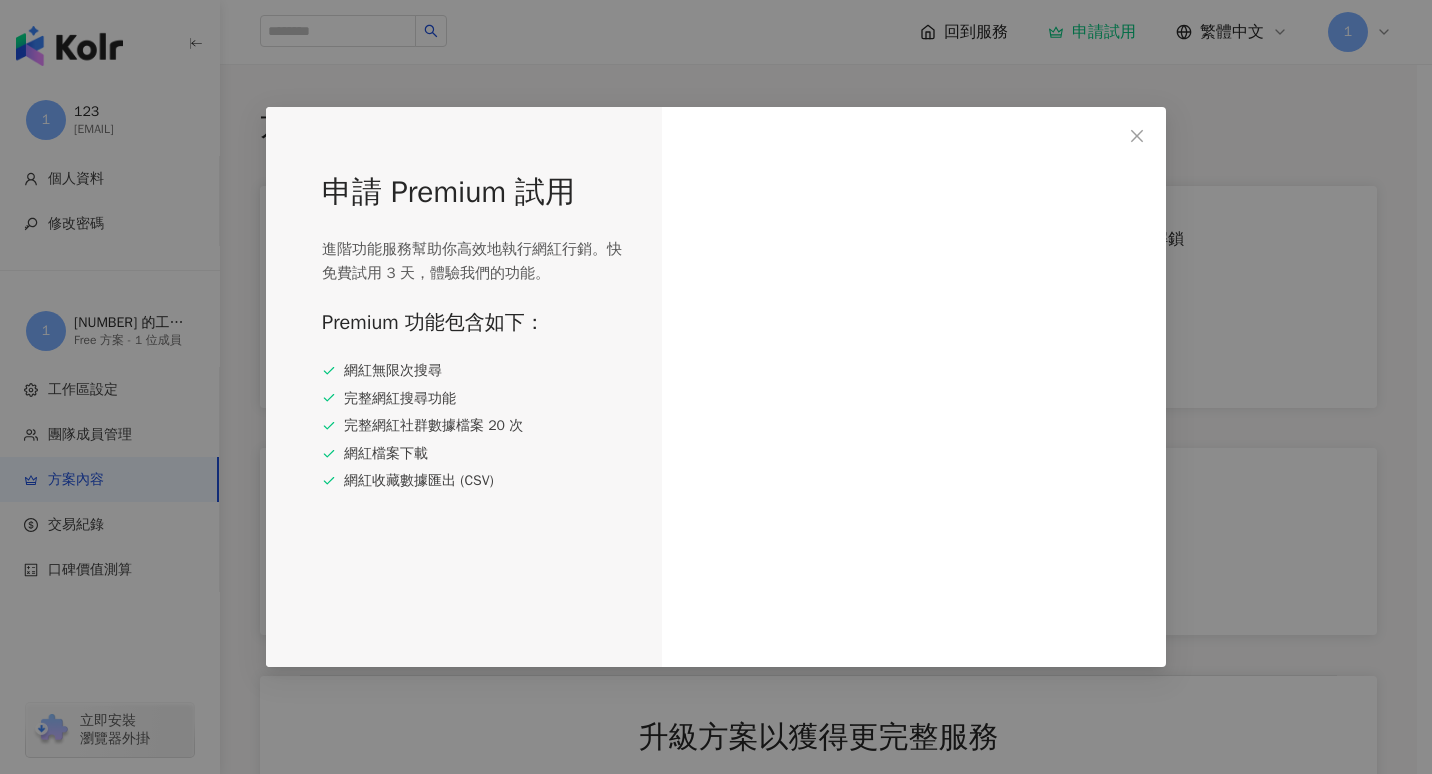 scroll, scrollTop: 0, scrollLeft: 0, axis: both 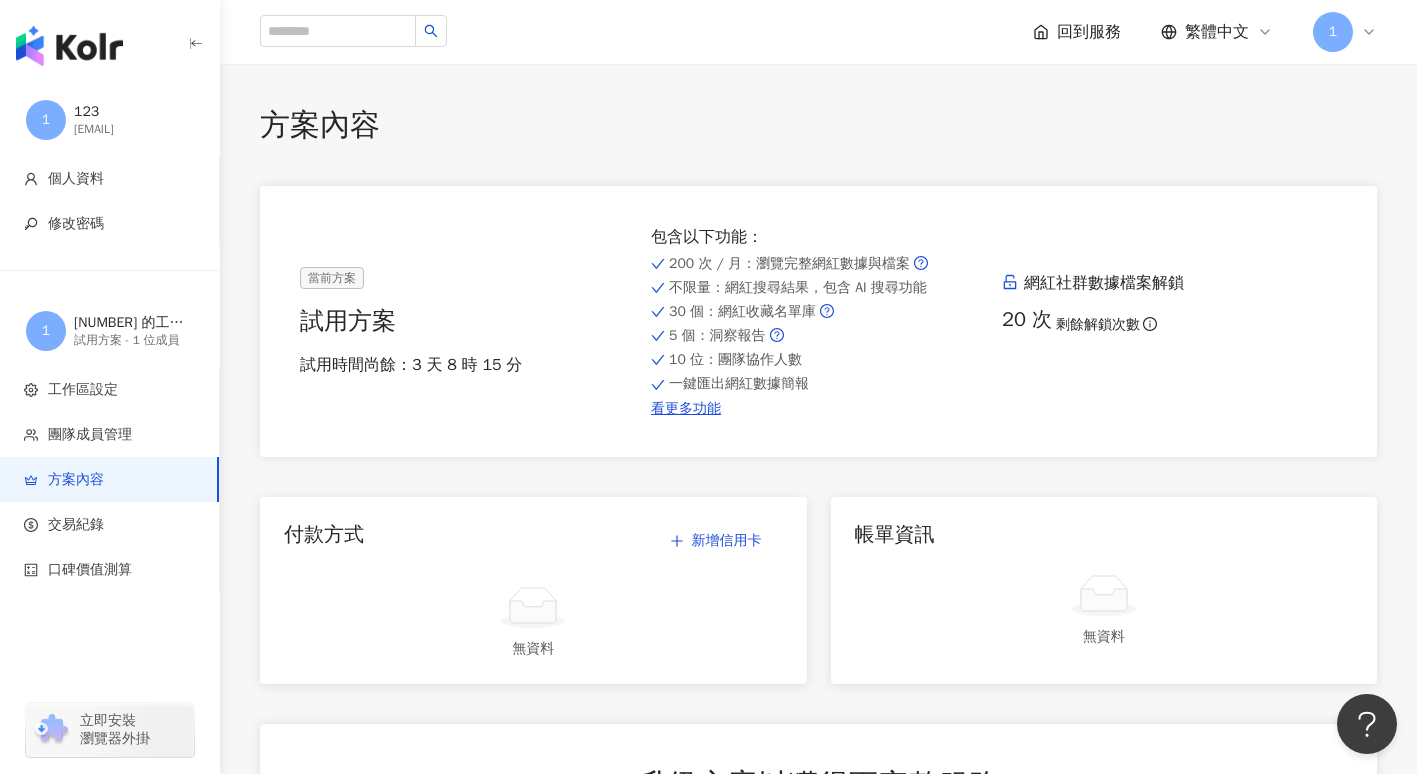 click at bounding box center [69, 46] 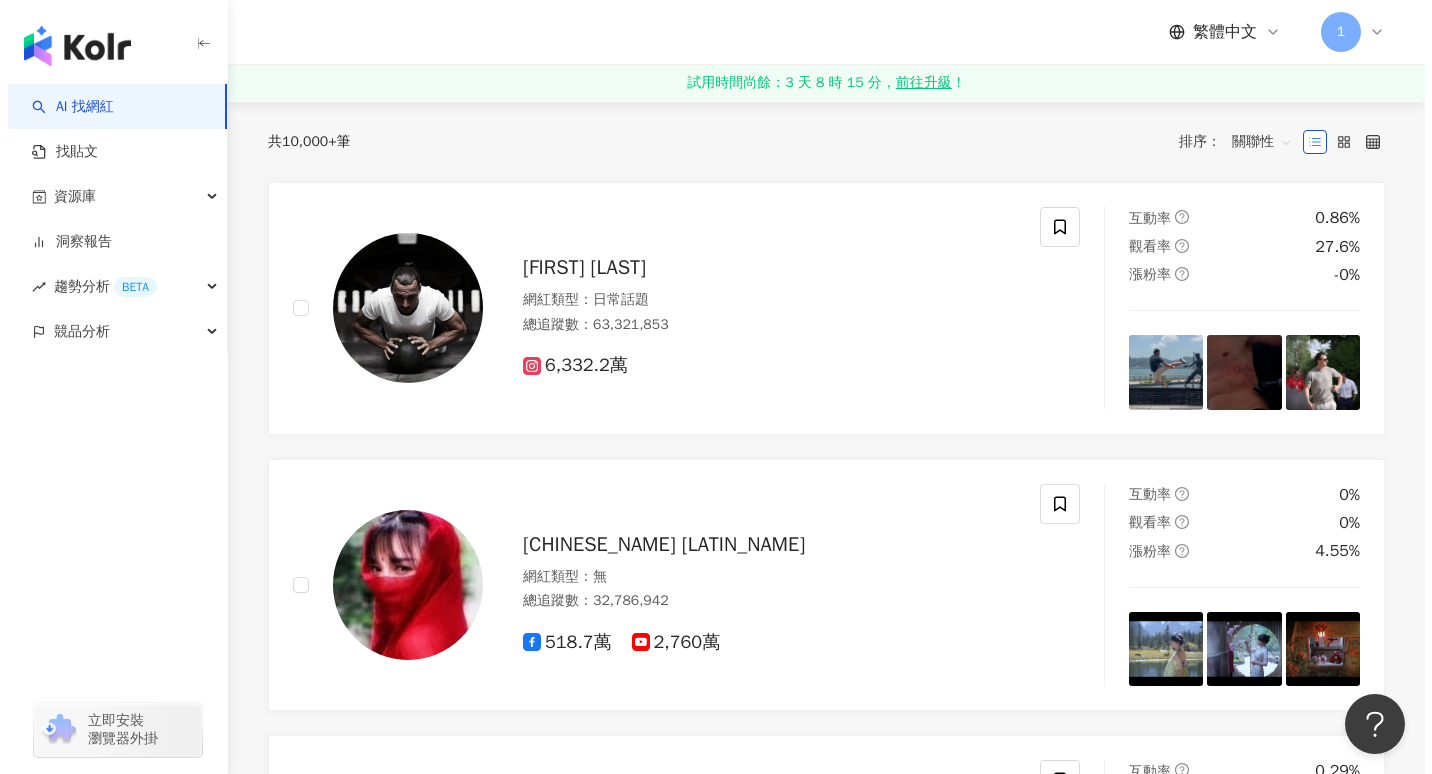 scroll, scrollTop: 190, scrollLeft: 0, axis: vertical 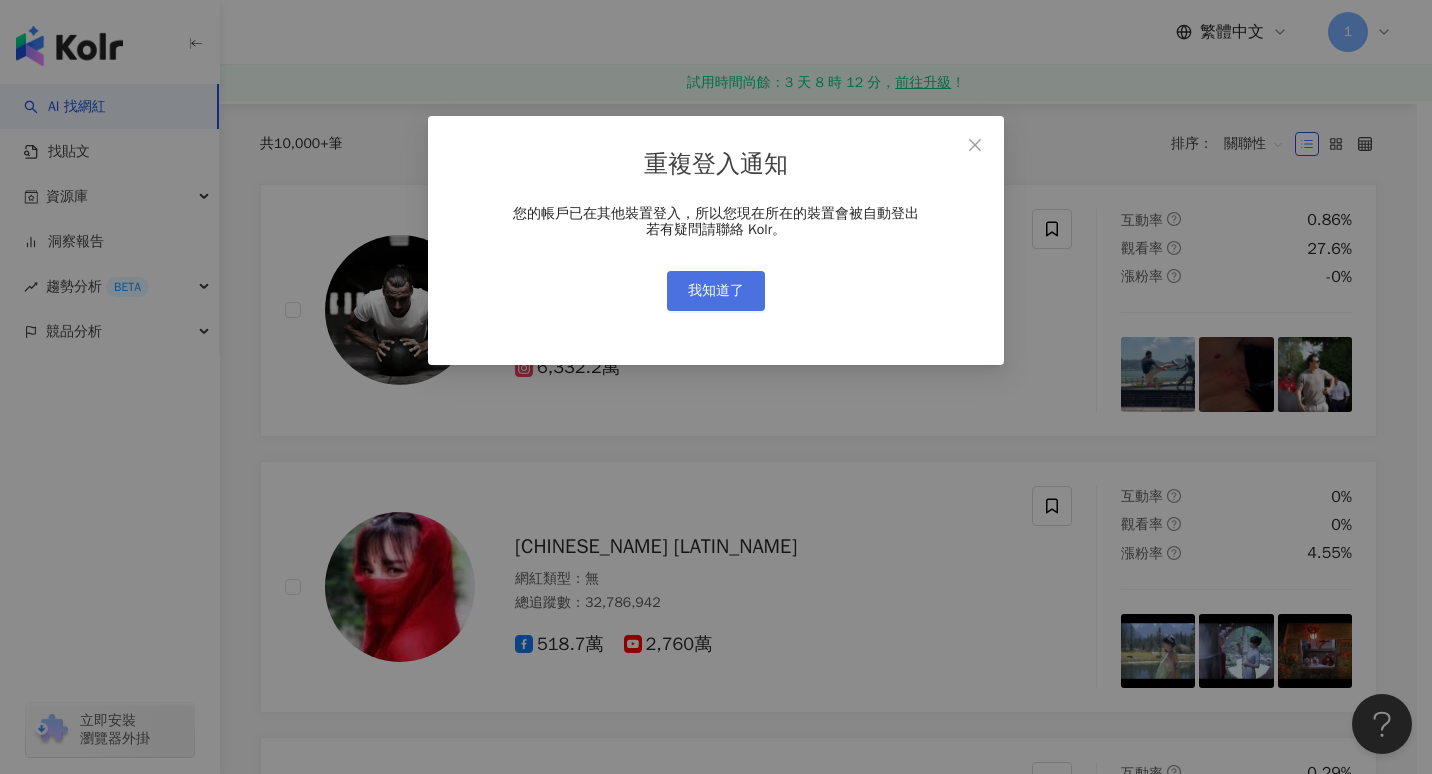 click on "我知道了" at bounding box center [716, 291] 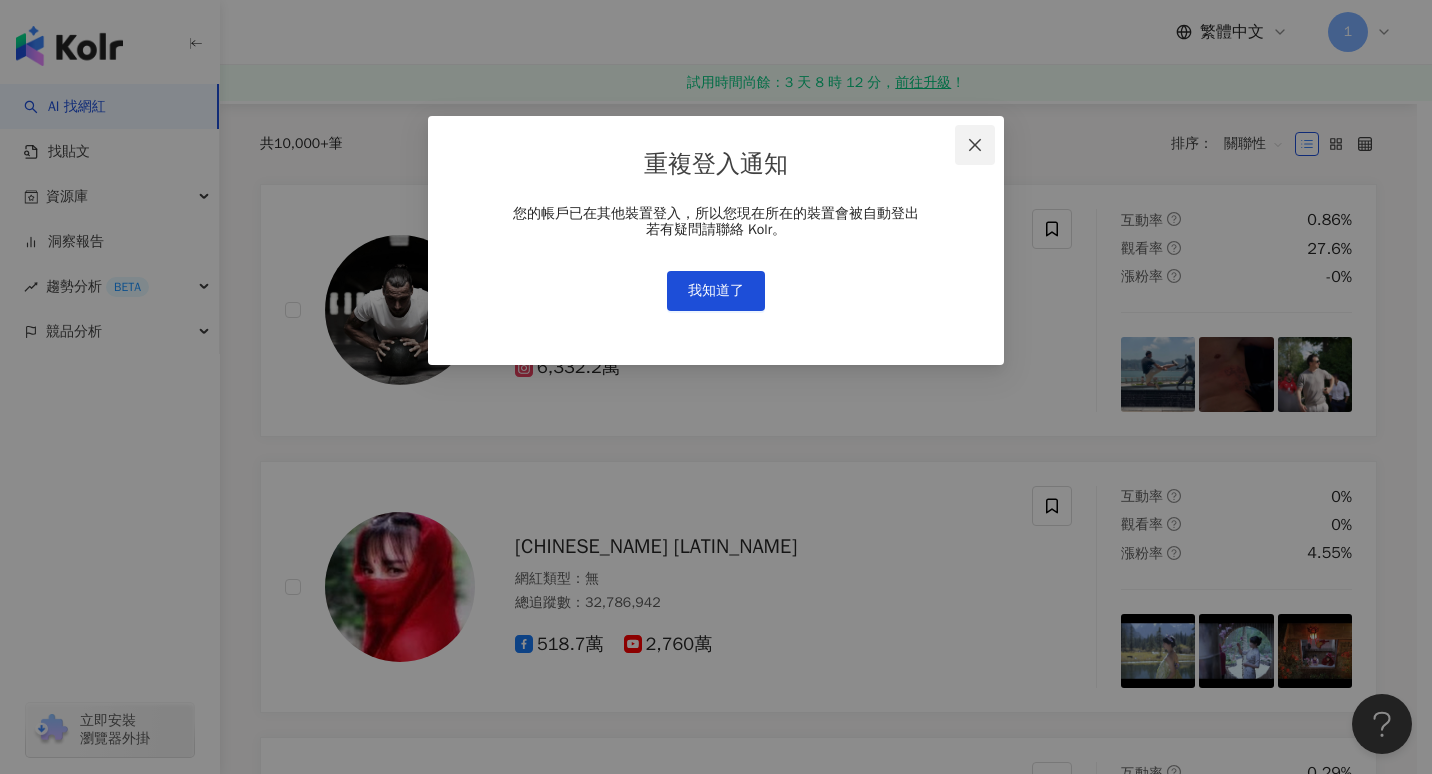 click 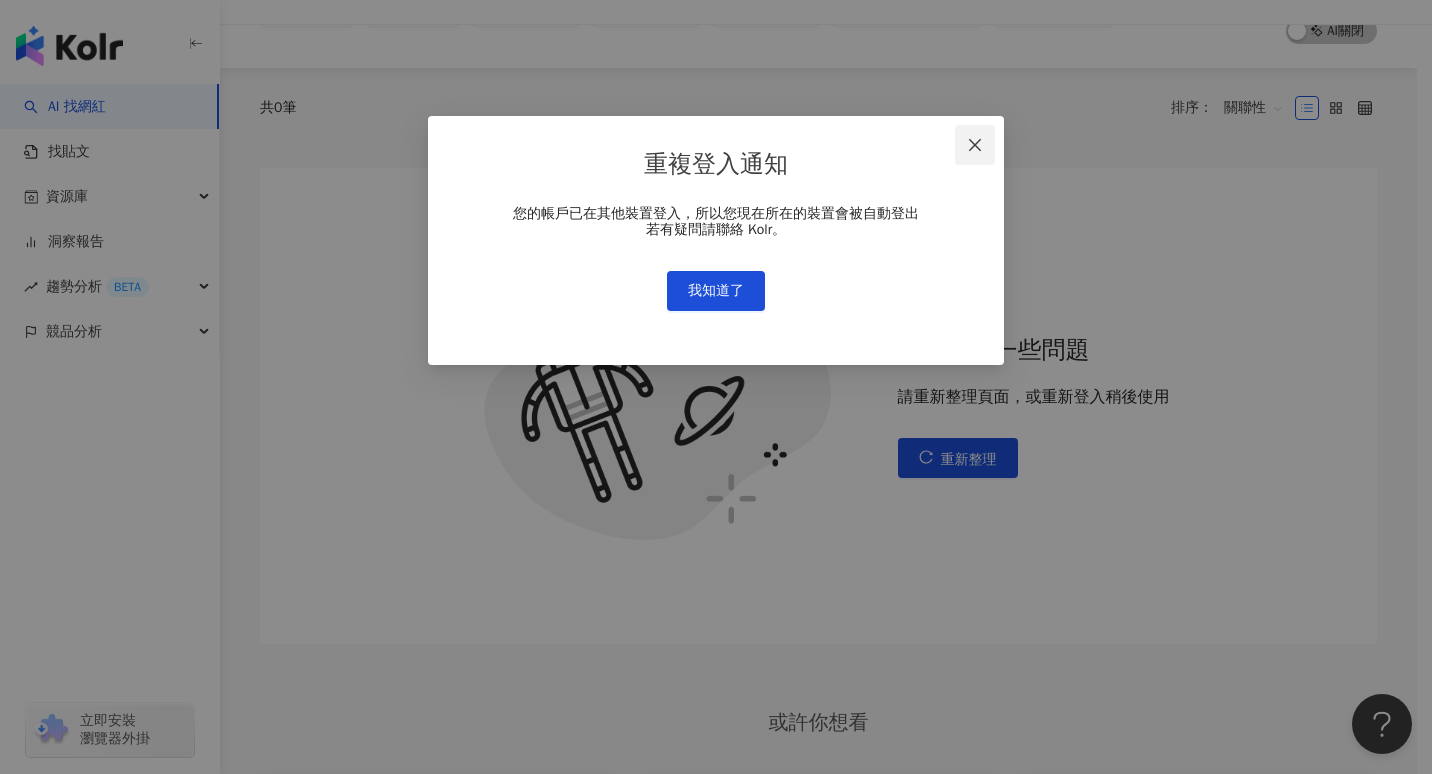 click 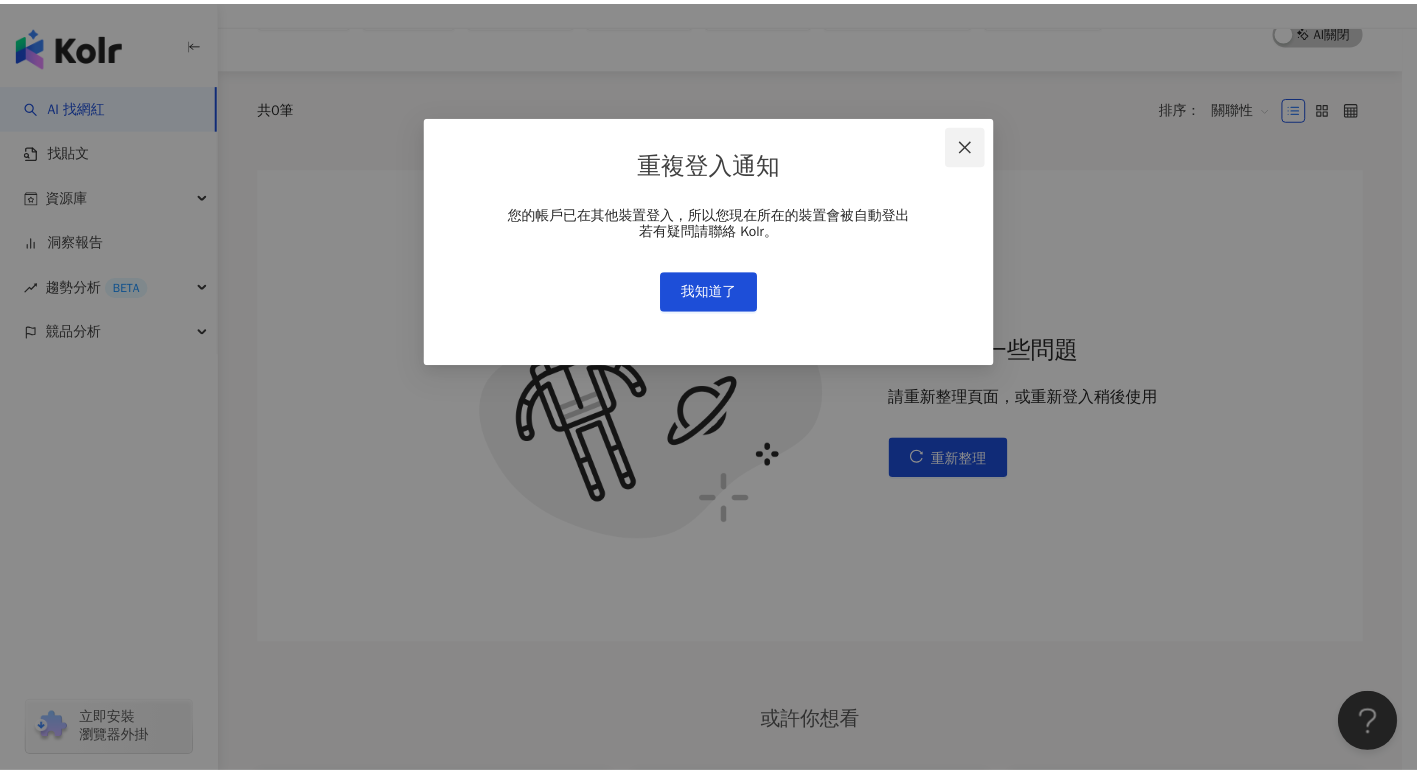 scroll, scrollTop: 0, scrollLeft: 0, axis: both 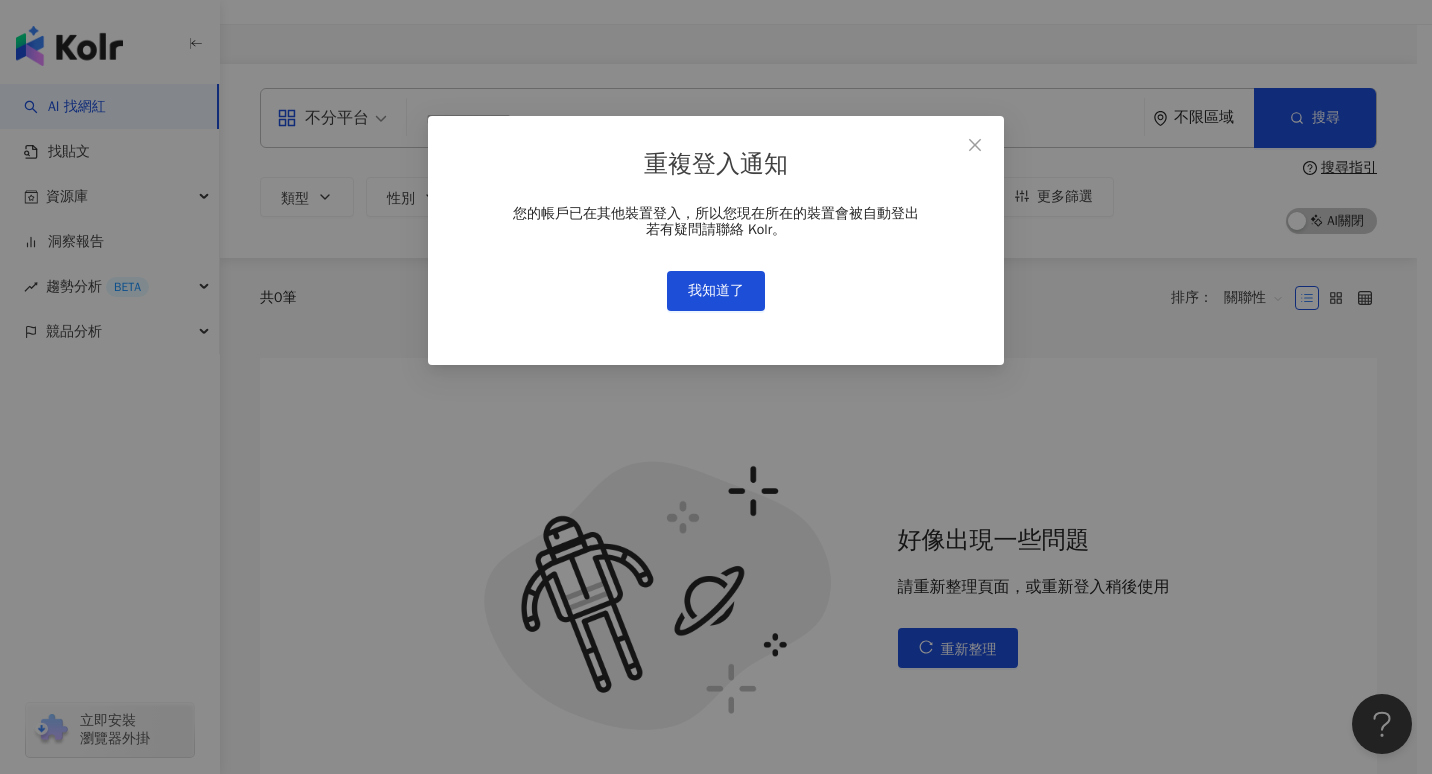 click on "重複登入通知 您的帳戶已在其他裝置登入，所以您現在所在的裝置會被自動登出 若有疑問請聯絡 Kolr。 我知道了" at bounding box center (716, 387) 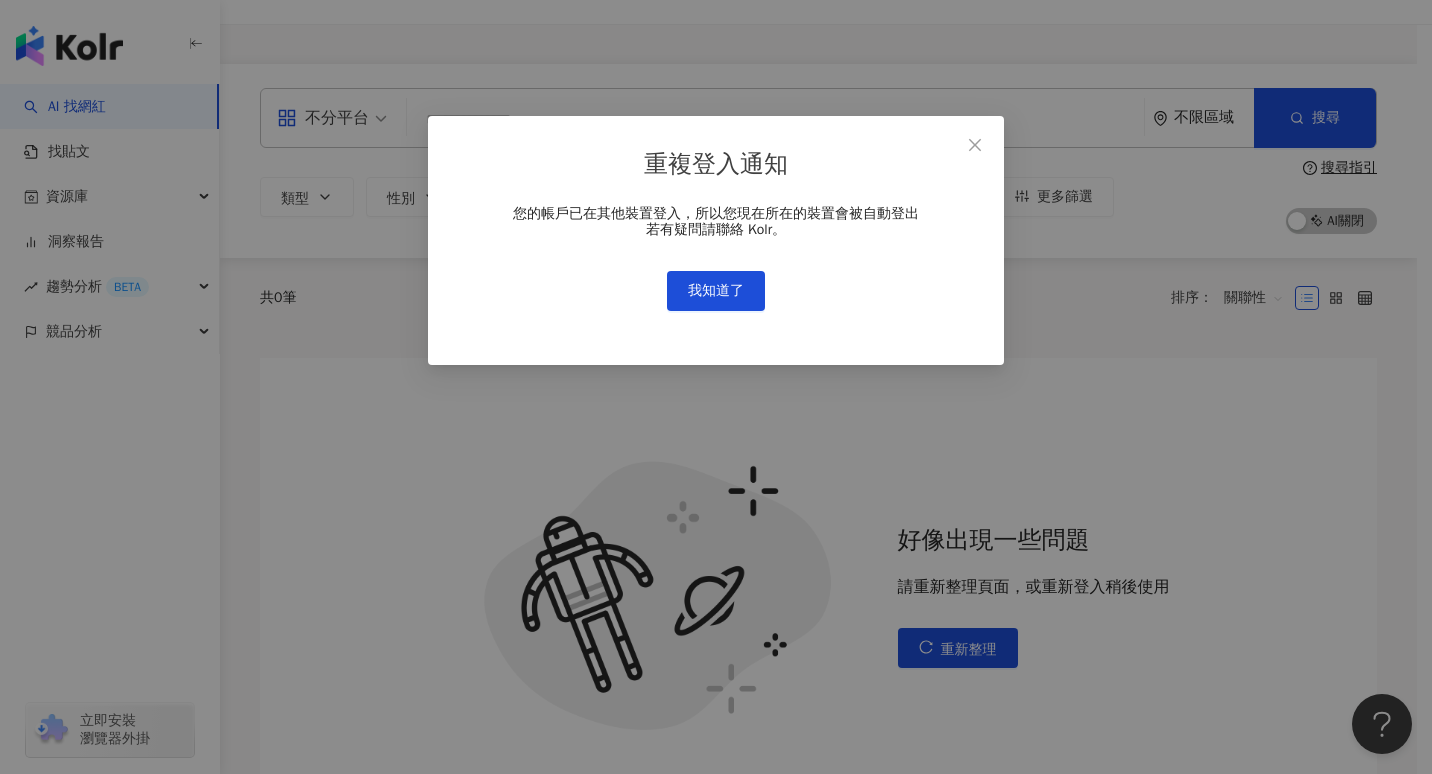 click on "重複登入通知 您的帳戶已在其他裝置登入，所以您現在所在的裝置會被自動登出 若有疑問請聯絡 Kolr。 我知道了" at bounding box center [716, 387] 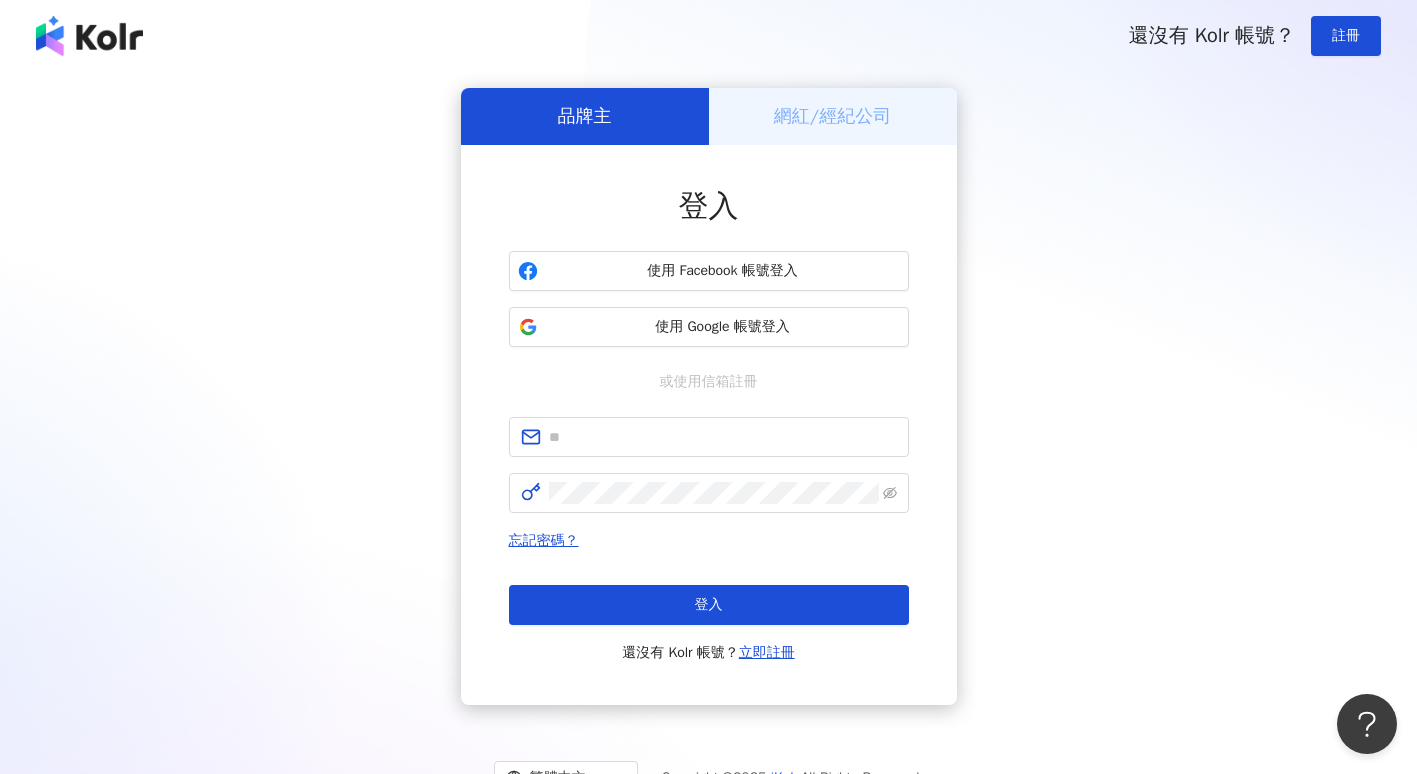click on "品牌主 網紅/經紀公司 登入 使用 Facebook 帳號登入 使用 Google 帳號登入 或使用信箱註冊 忘記密碼？ 登入 還沒有 Kolr 帳號？ 立即註冊" at bounding box center [708, 396] 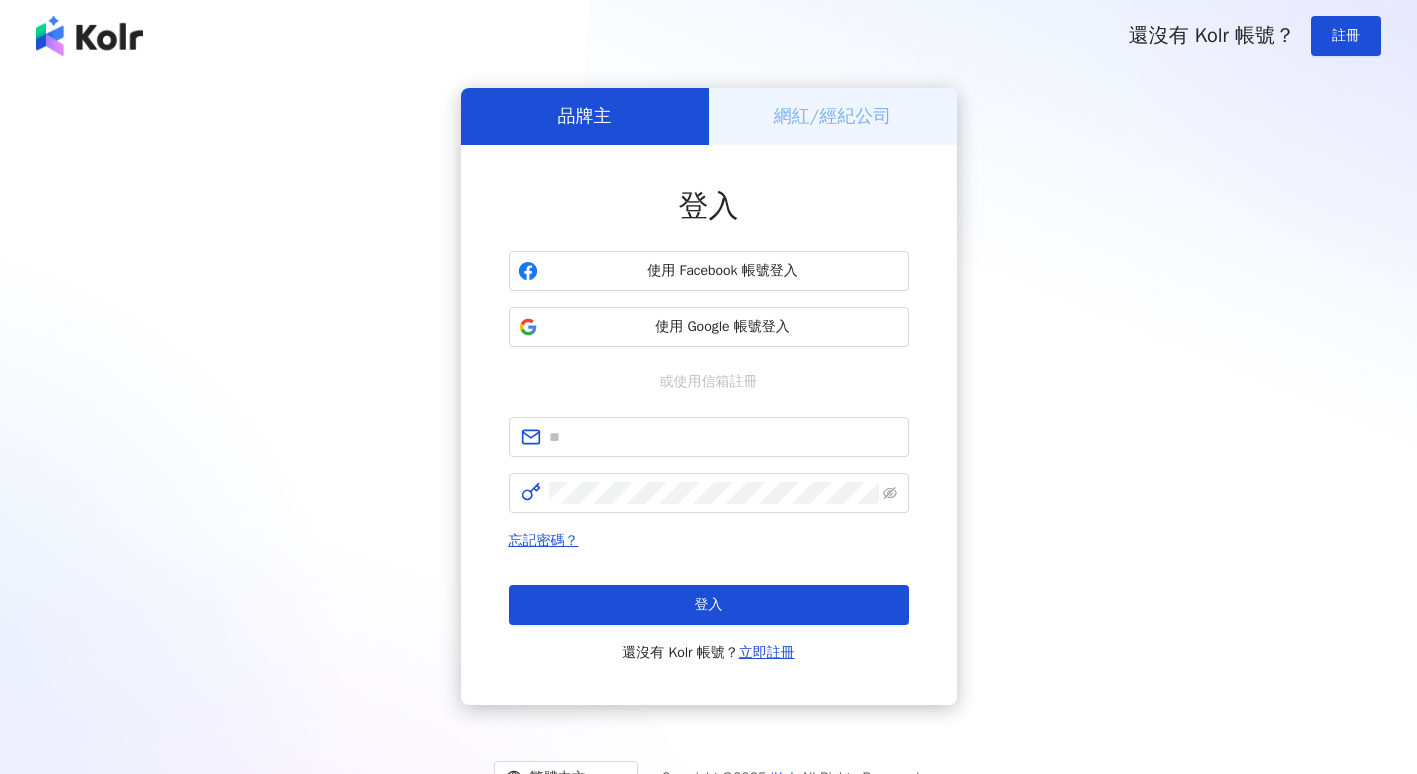 scroll, scrollTop: 0, scrollLeft: 0, axis: both 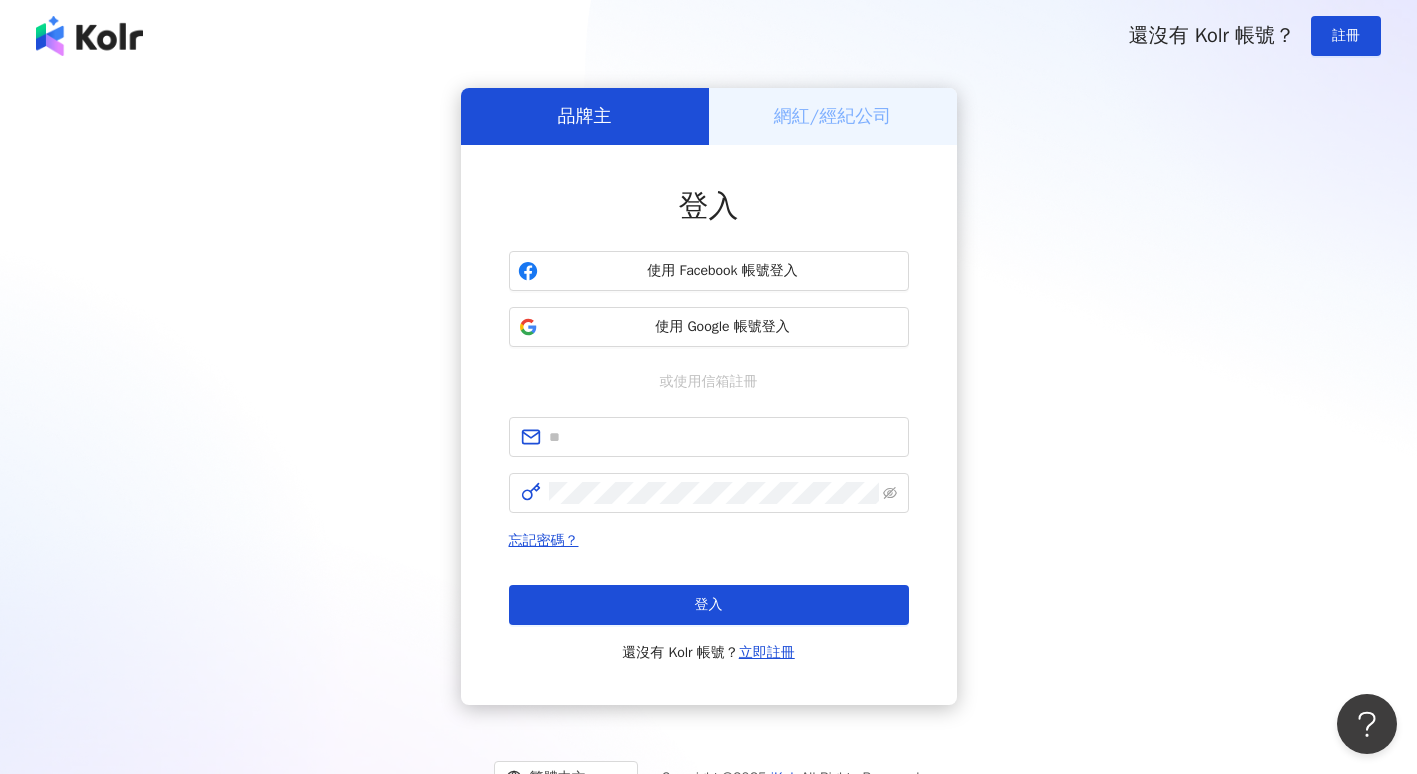 click on "品牌主 網紅/經紀公司 登入 使用 Facebook 帳號登入 使用 Google 帳號登入 或使用信箱註冊 忘記密碼？ 登入 還沒有 Kolr 帳號？ 立即註冊" at bounding box center (708, 396) 